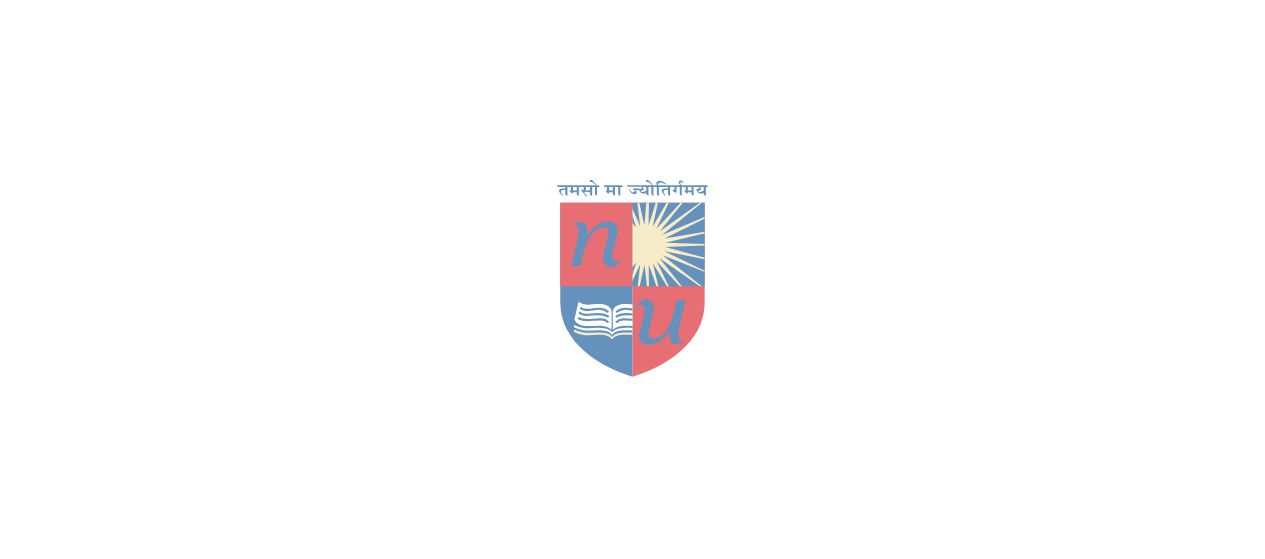 scroll, scrollTop: 0, scrollLeft: 0, axis: both 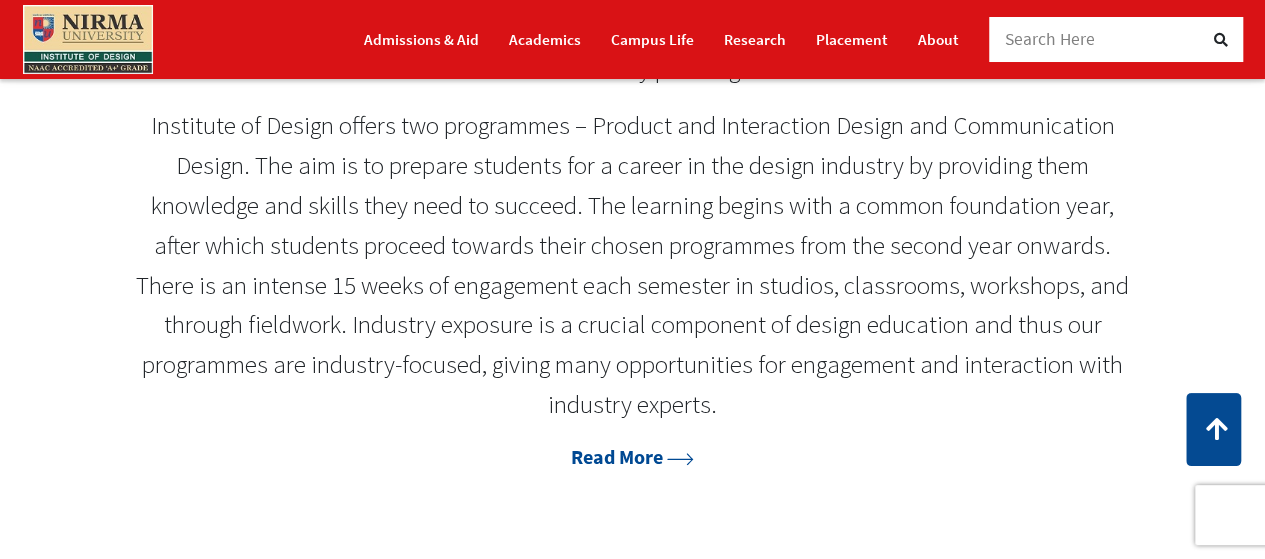 click on "Design is a critical aspect of human culture and society and plays a vital role in shaping our world. In today’s rapidly changing environments, design education is becoming increasingly important. Designers are needed to create new products, systems, and solutions that are both functional and aesthetically pleasing.
Read More" at bounding box center [632, 202] 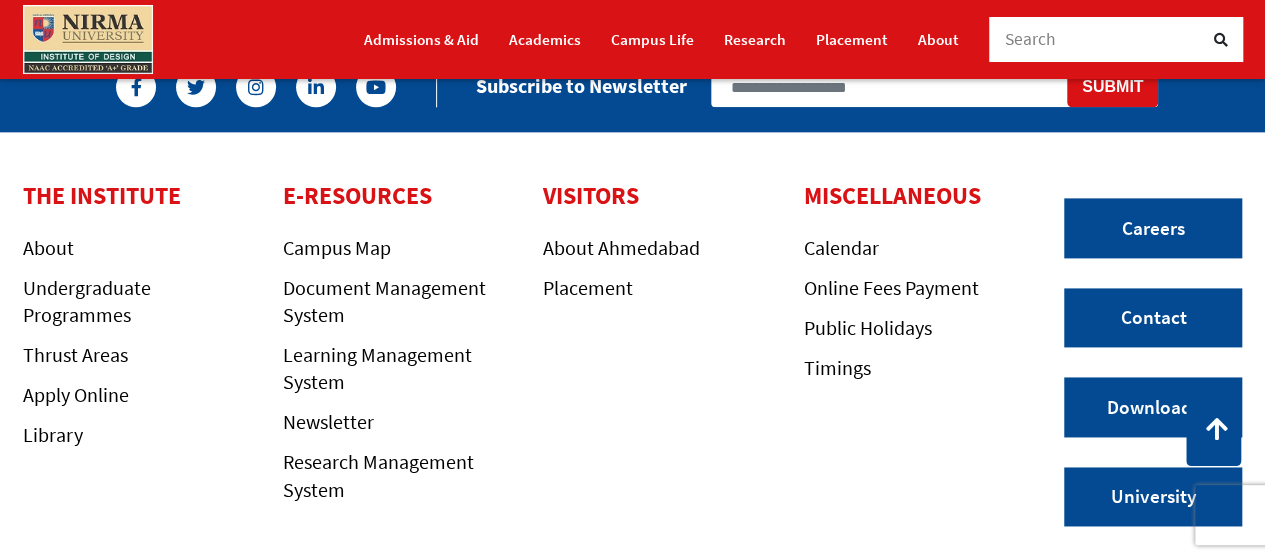 scroll, scrollTop: 5103, scrollLeft: 0, axis: vertical 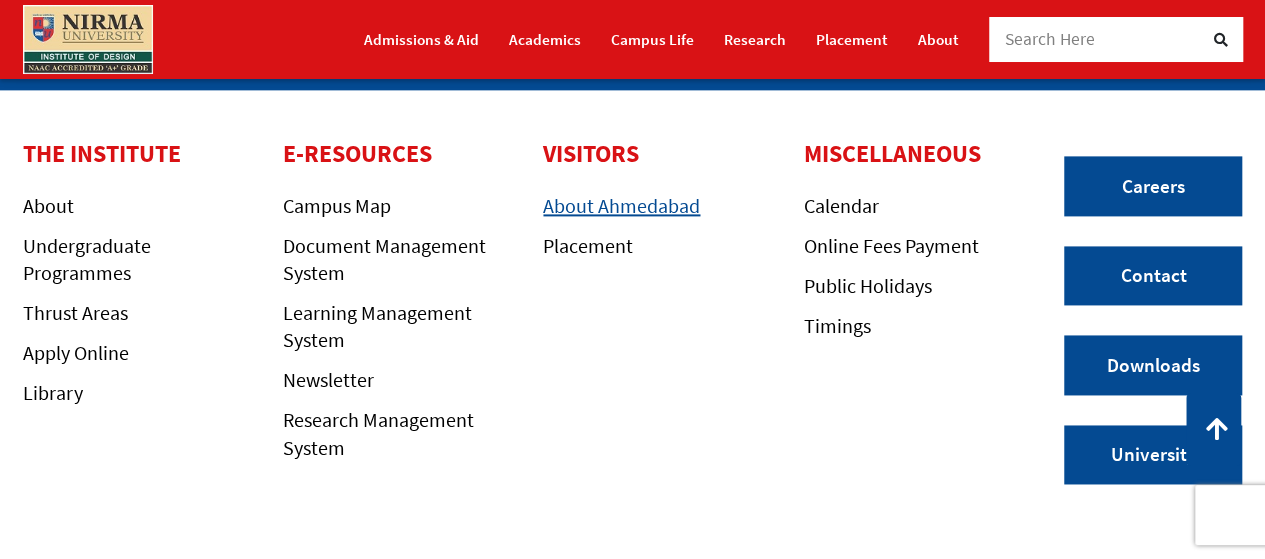 click on "About Ahmedabad" at bounding box center [621, 205] 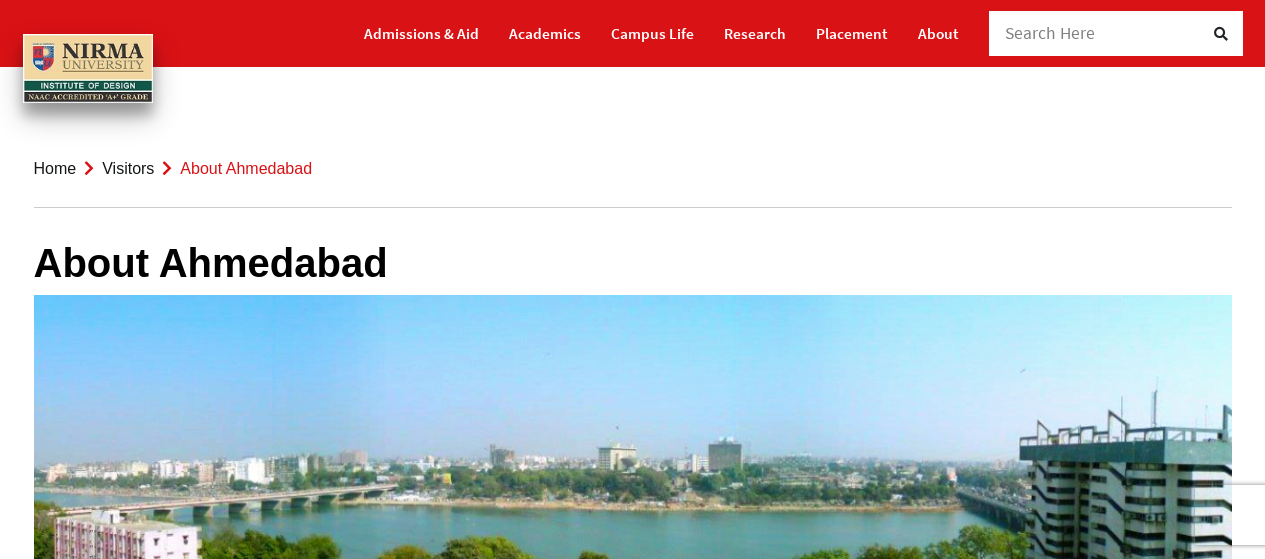 scroll, scrollTop: 0, scrollLeft: 0, axis: both 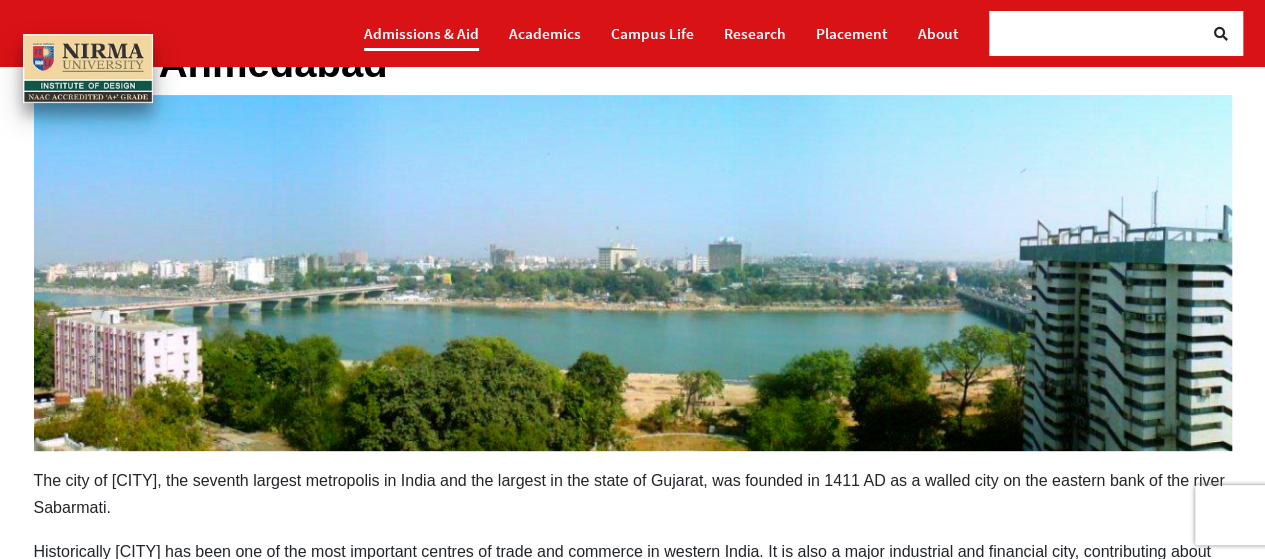 click on "Admissions & Aid" at bounding box center [421, 33] 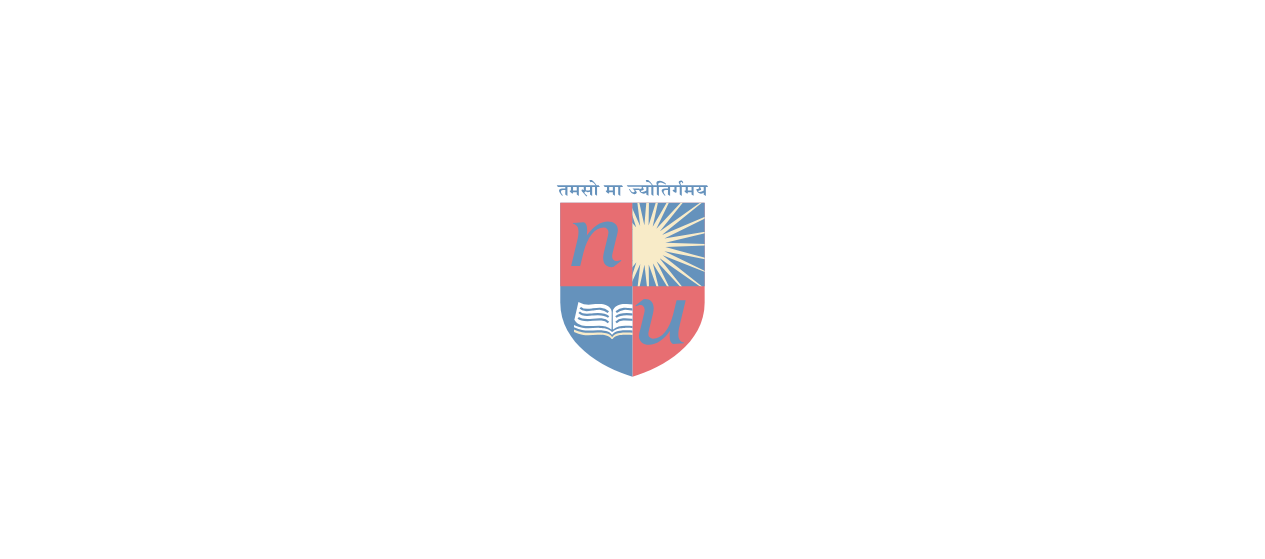 scroll, scrollTop: 0, scrollLeft: 0, axis: both 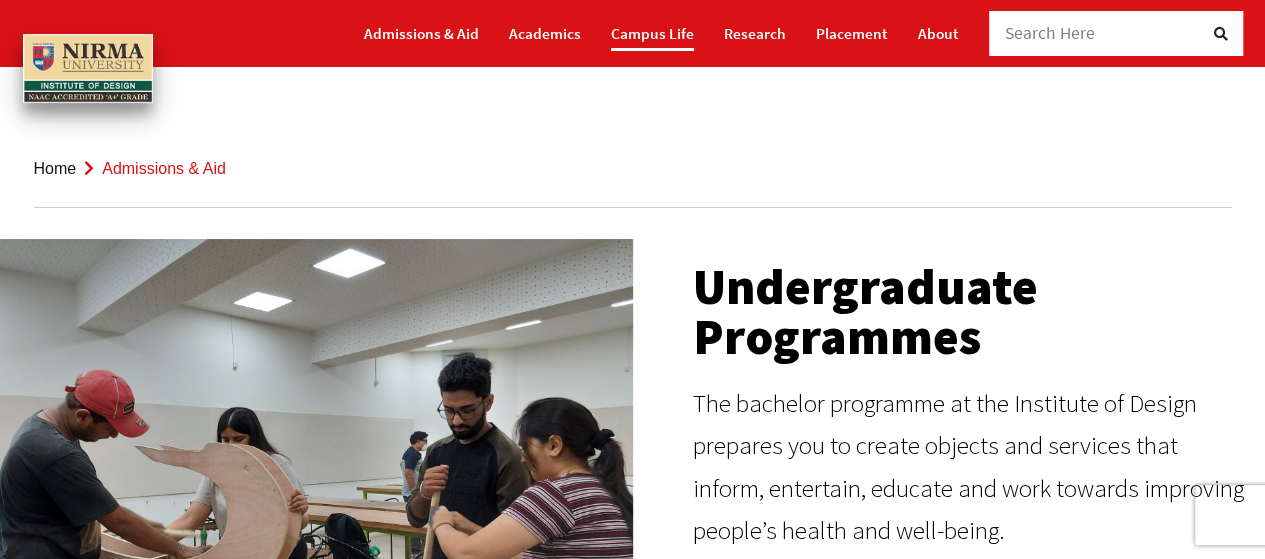 click on "Campus Life" at bounding box center (652, 33) 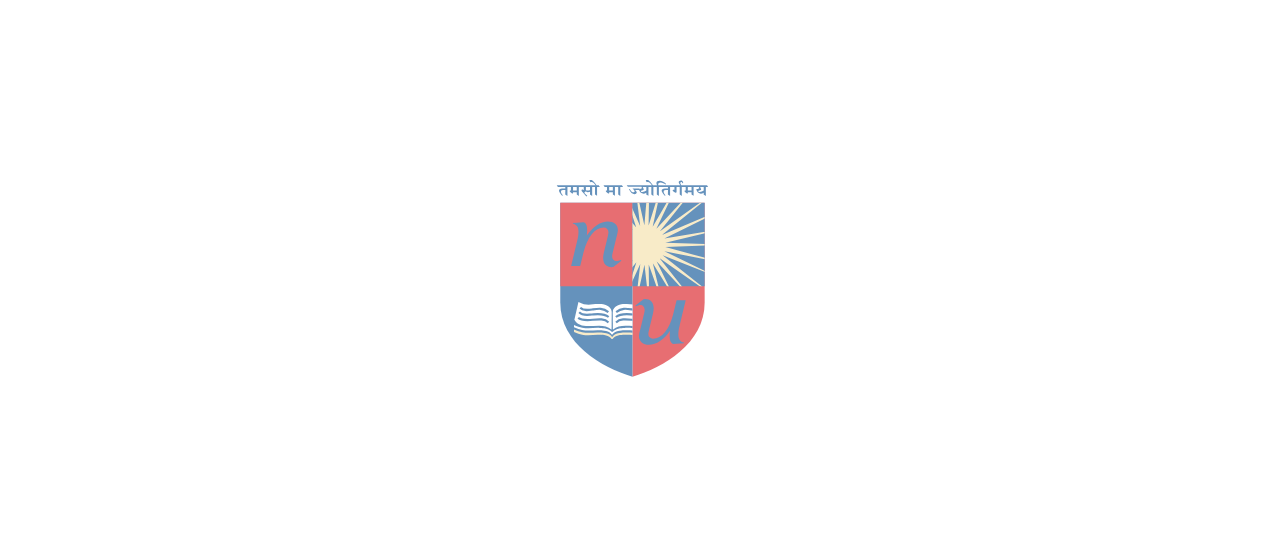 scroll, scrollTop: 0, scrollLeft: 0, axis: both 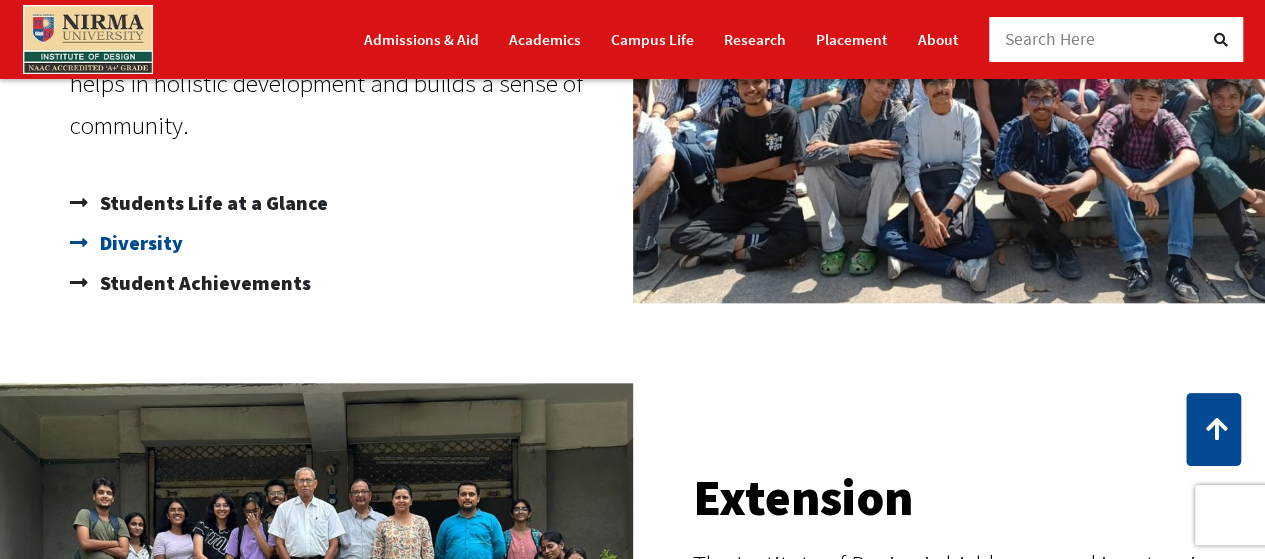 click on "Diversity" at bounding box center (139, 243) 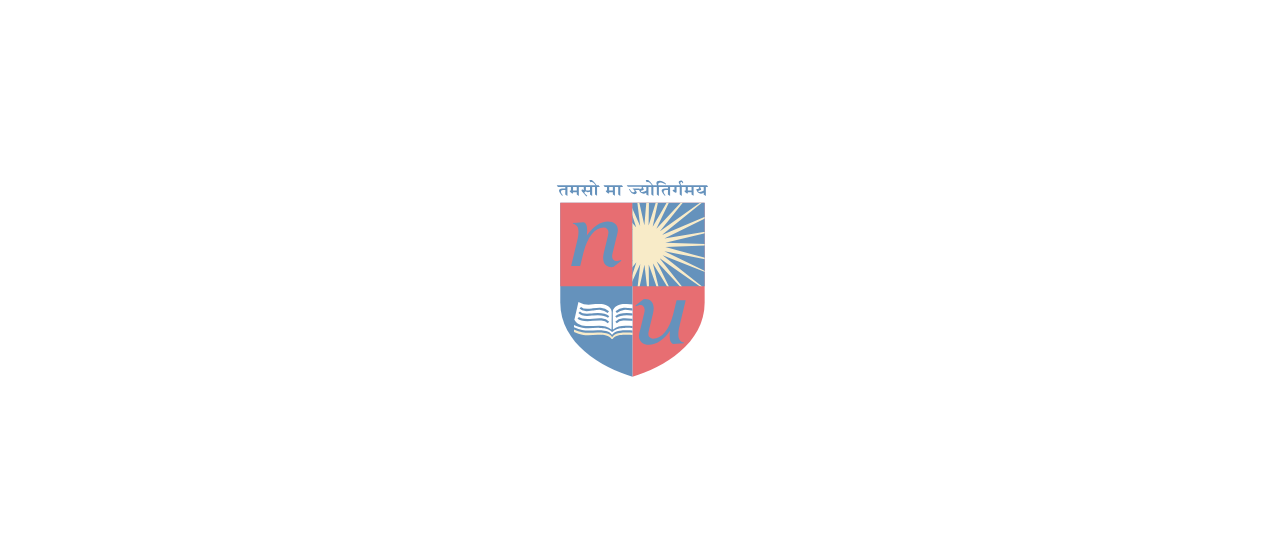 scroll, scrollTop: 0, scrollLeft: 0, axis: both 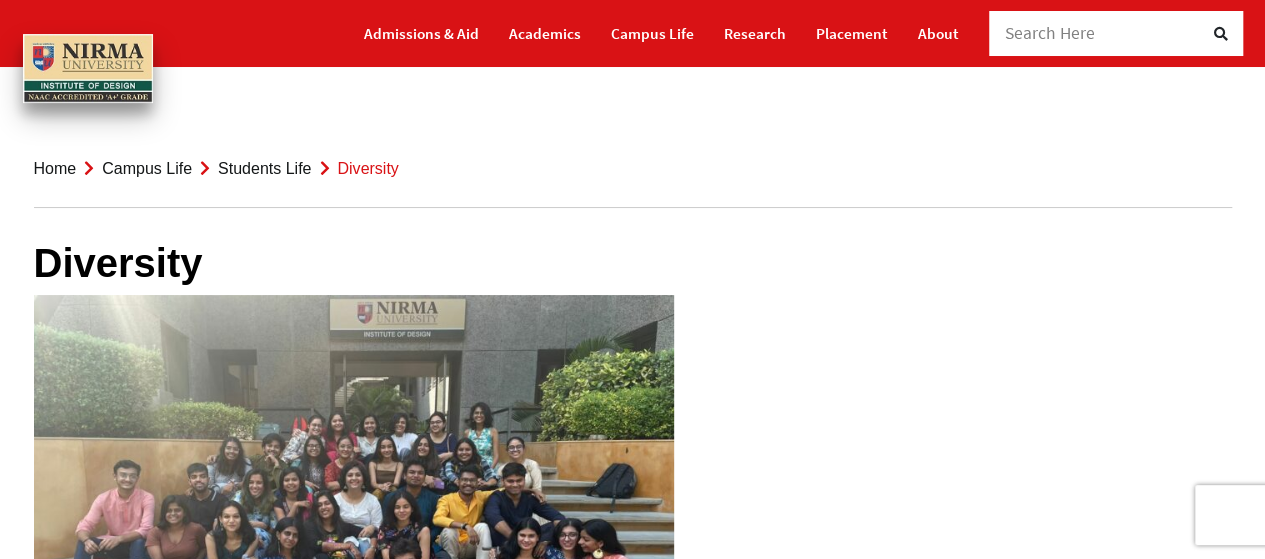 click at bounding box center (88, 68) 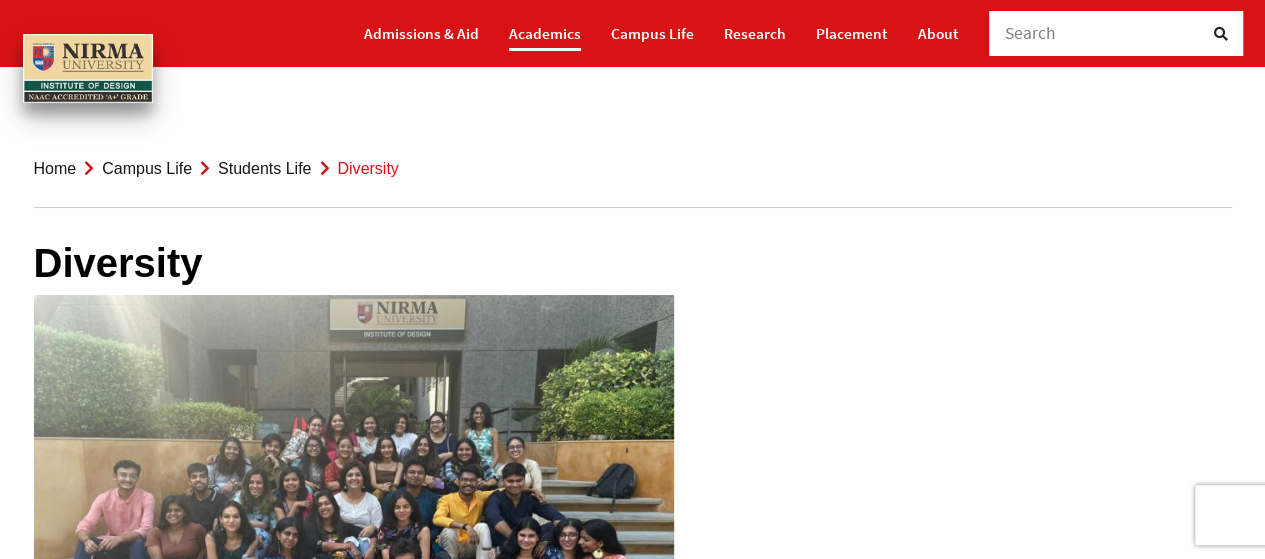 click on "Academics" at bounding box center [545, 33] 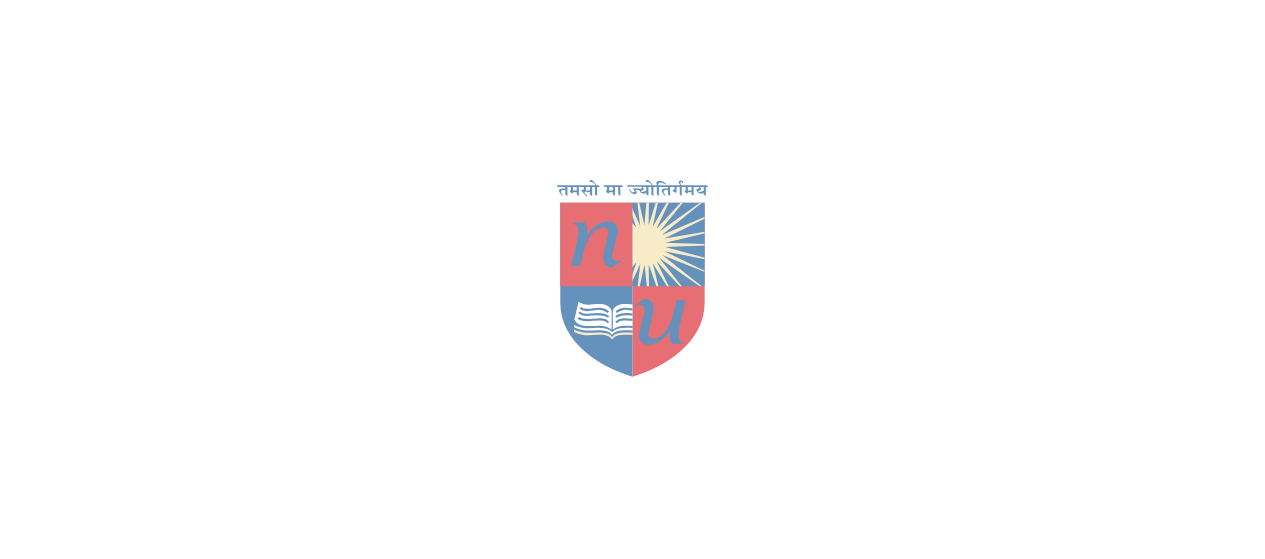 scroll, scrollTop: 0, scrollLeft: 0, axis: both 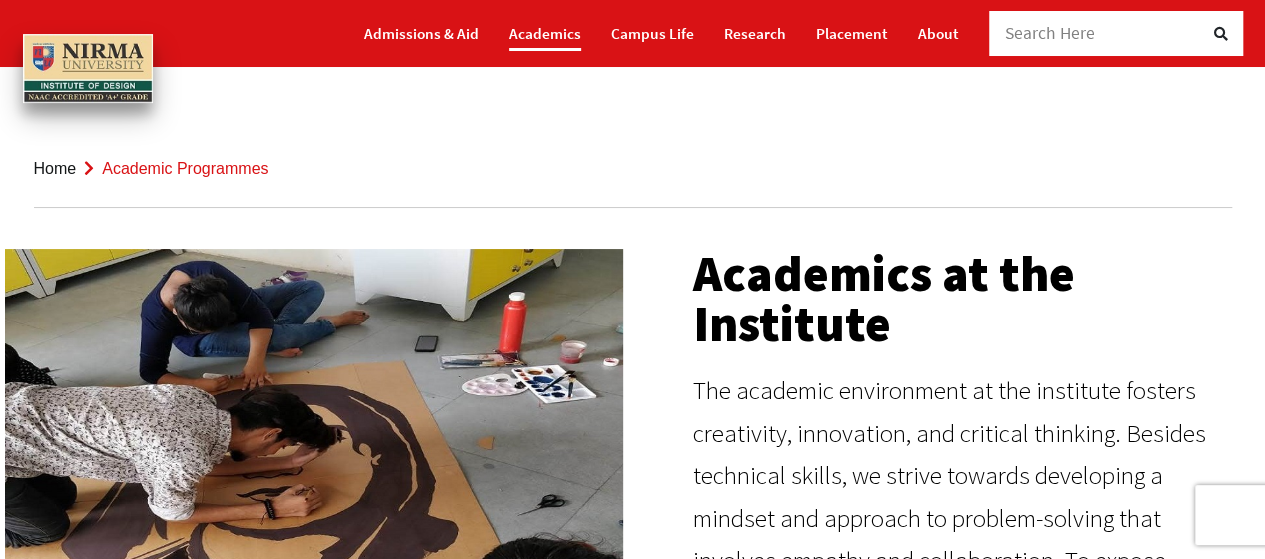 click on "Academics" at bounding box center (545, 33) 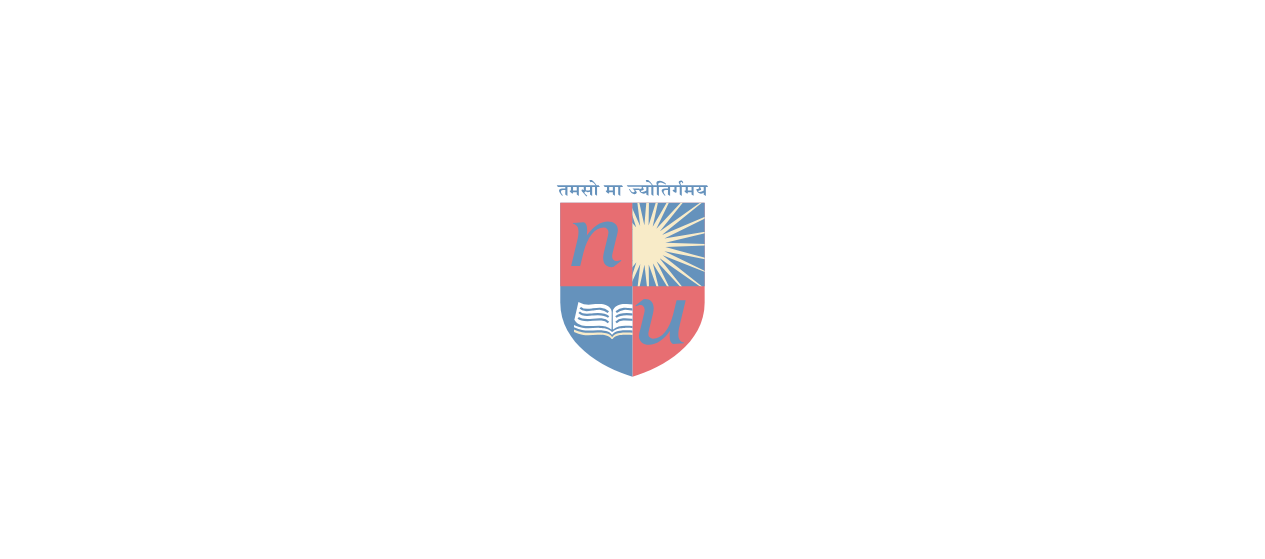 scroll, scrollTop: 0, scrollLeft: 0, axis: both 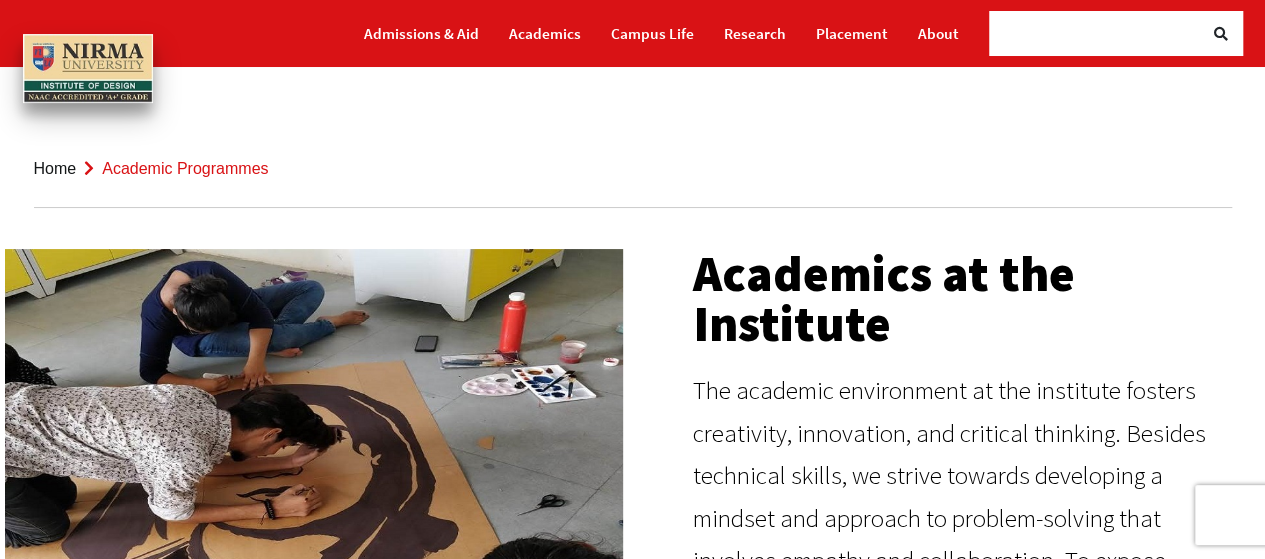 click at bounding box center (1105, 33) 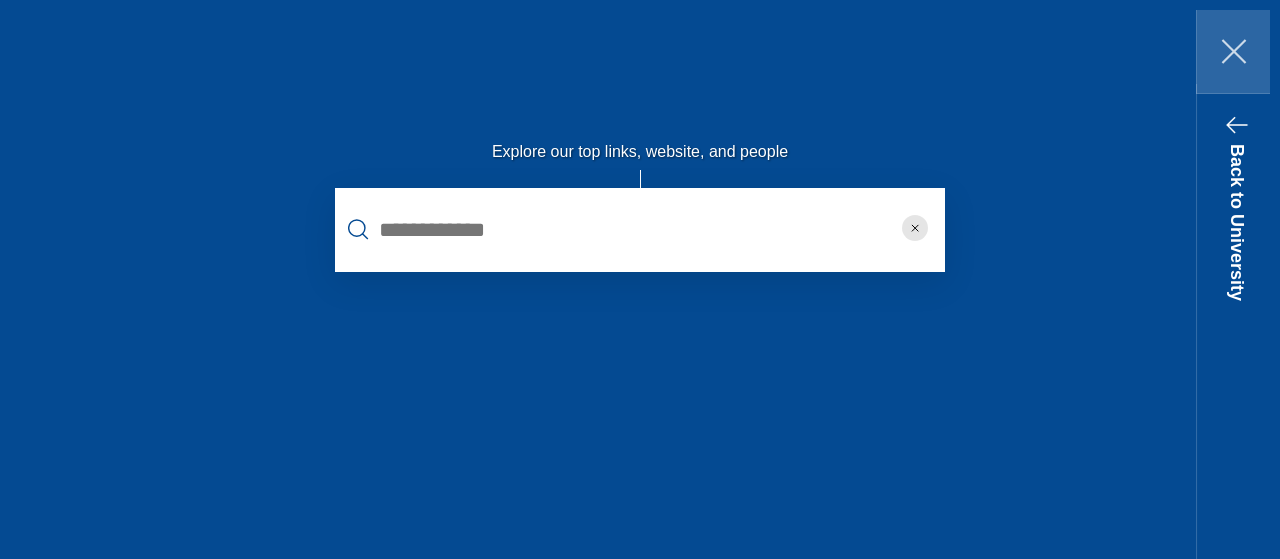 click 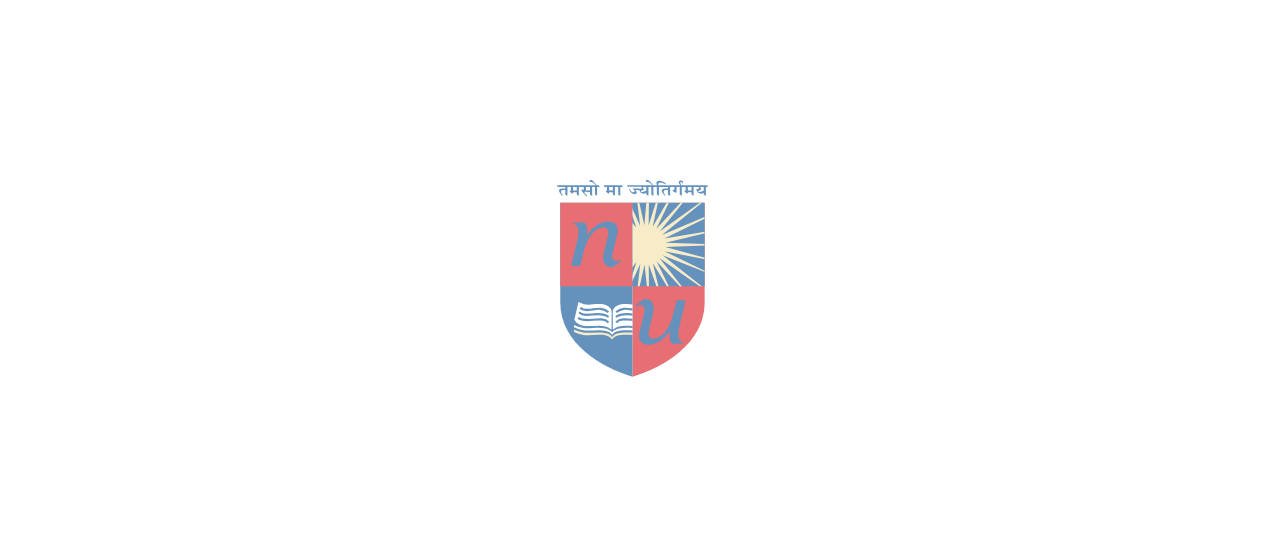 scroll, scrollTop: 0, scrollLeft: 0, axis: both 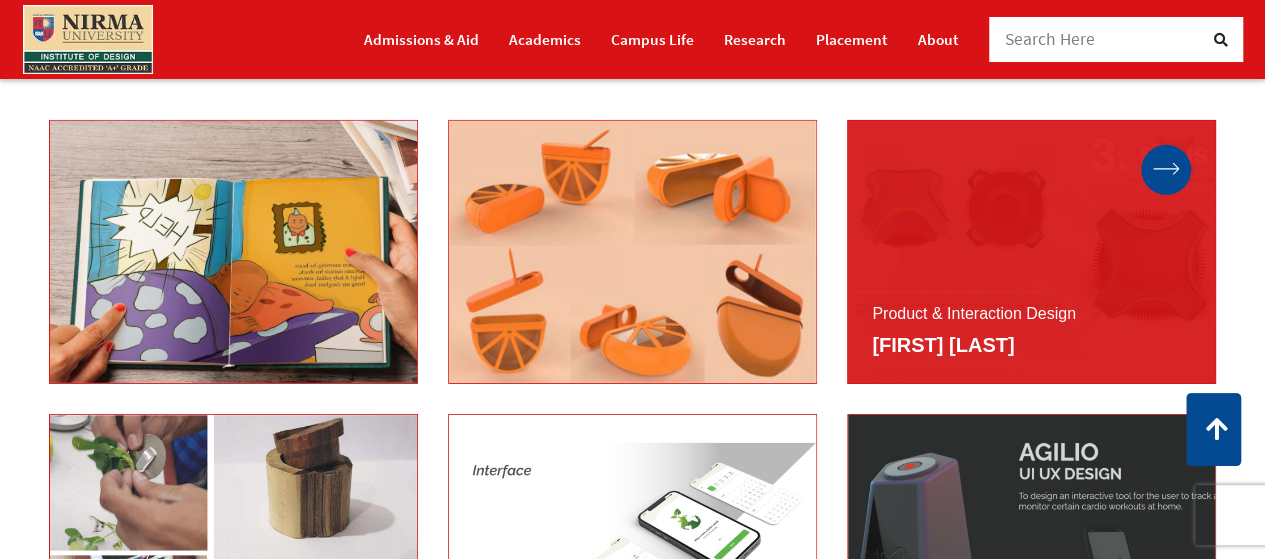 click at bounding box center [1166, 169] 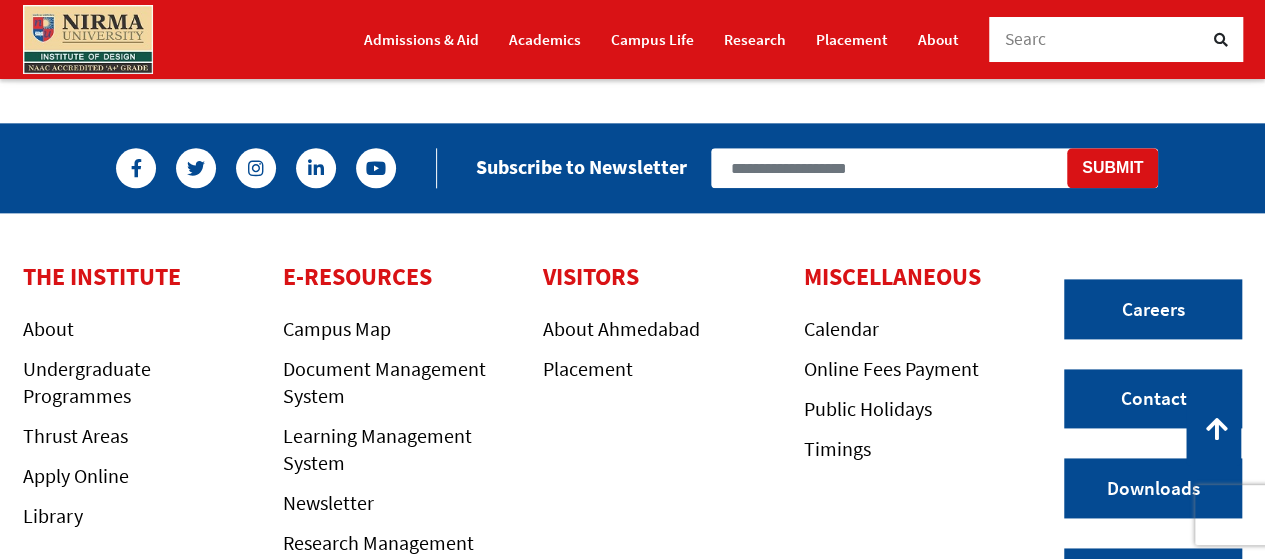 scroll, scrollTop: 5100, scrollLeft: 0, axis: vertical 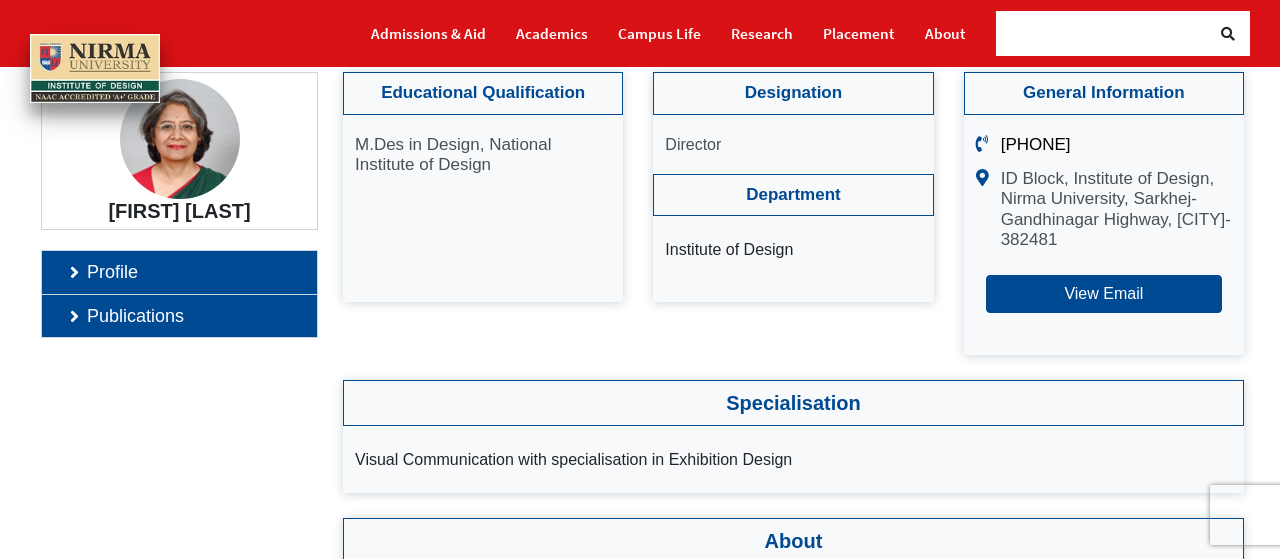 click on "Publications" at bounding box center (179, 316) 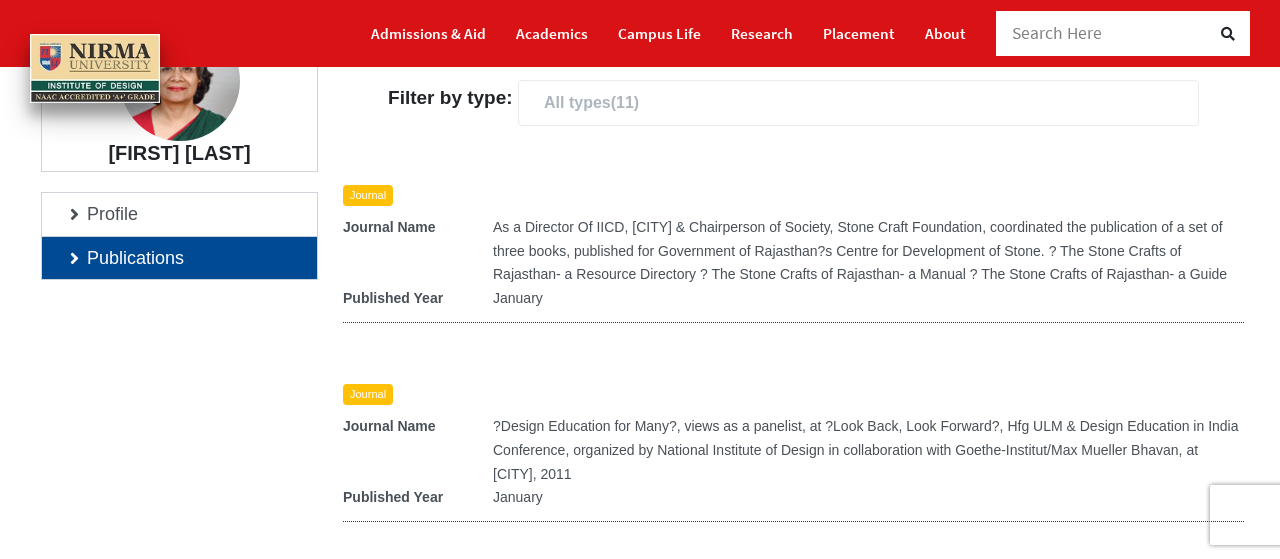 scroll, scrollTop: 300, scrollLeft: 0, axis: vertical 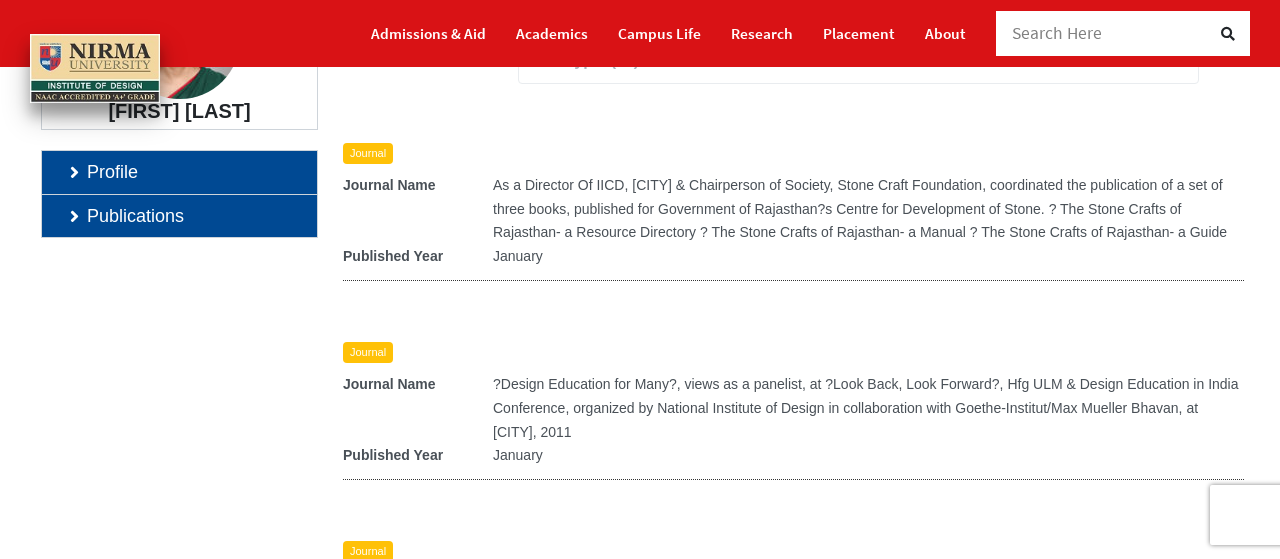 click on "Profile" at bounding box center [179, 172] 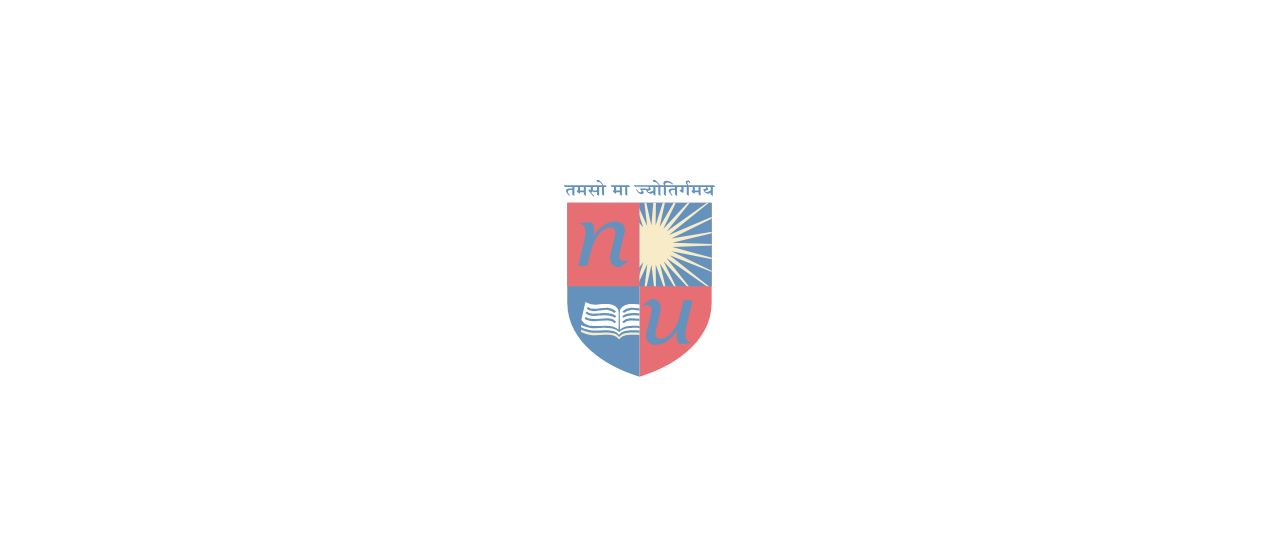 scroll, scrollTop: 0, scrollLeft: 0, axis: both 